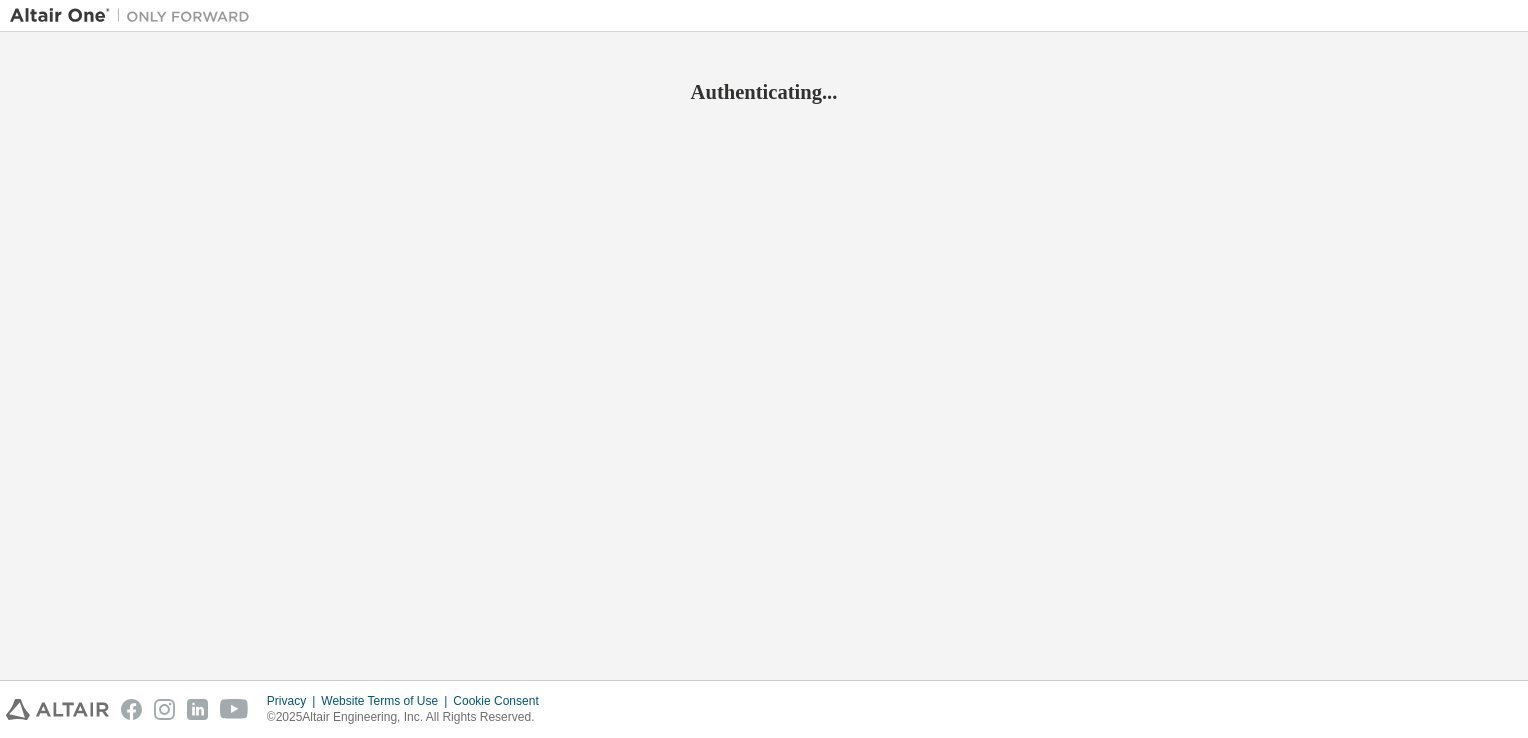 scroll, scrollTop: 0, scrollLeft: 0, axis: both 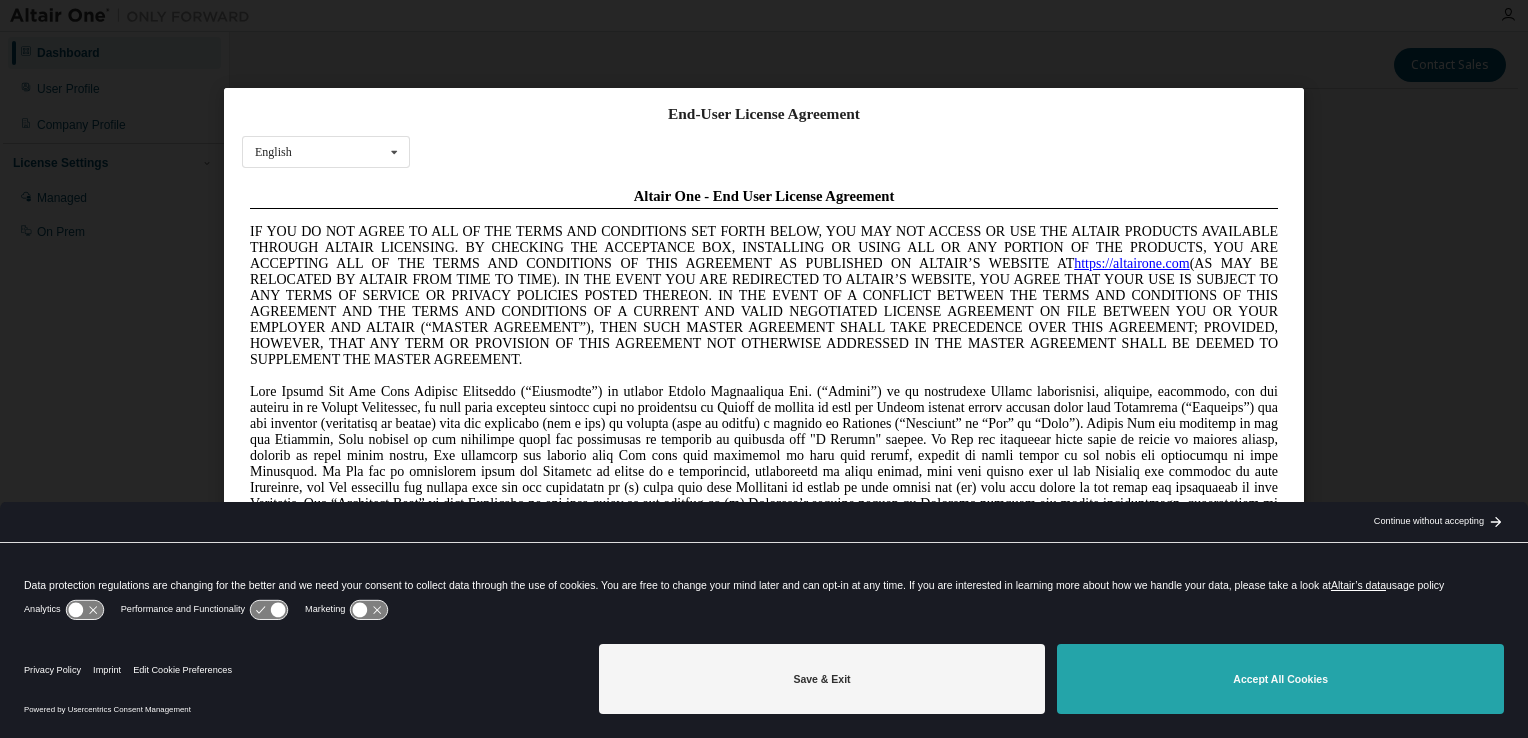 click on "Accept All Cookies" at bounding box center [1280, 679] 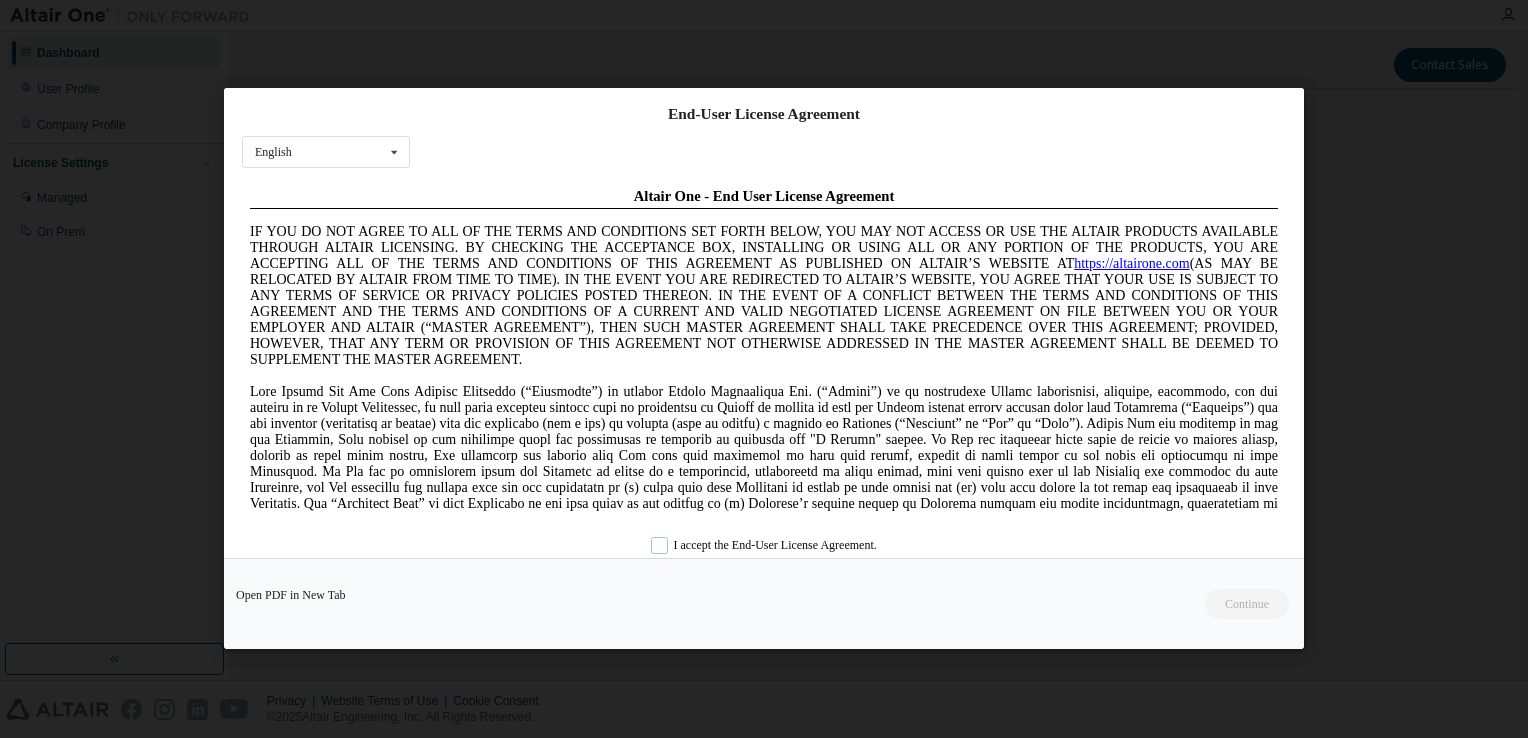 click on "I accept the End-User License Agreement." at bounding box center (764, 546) 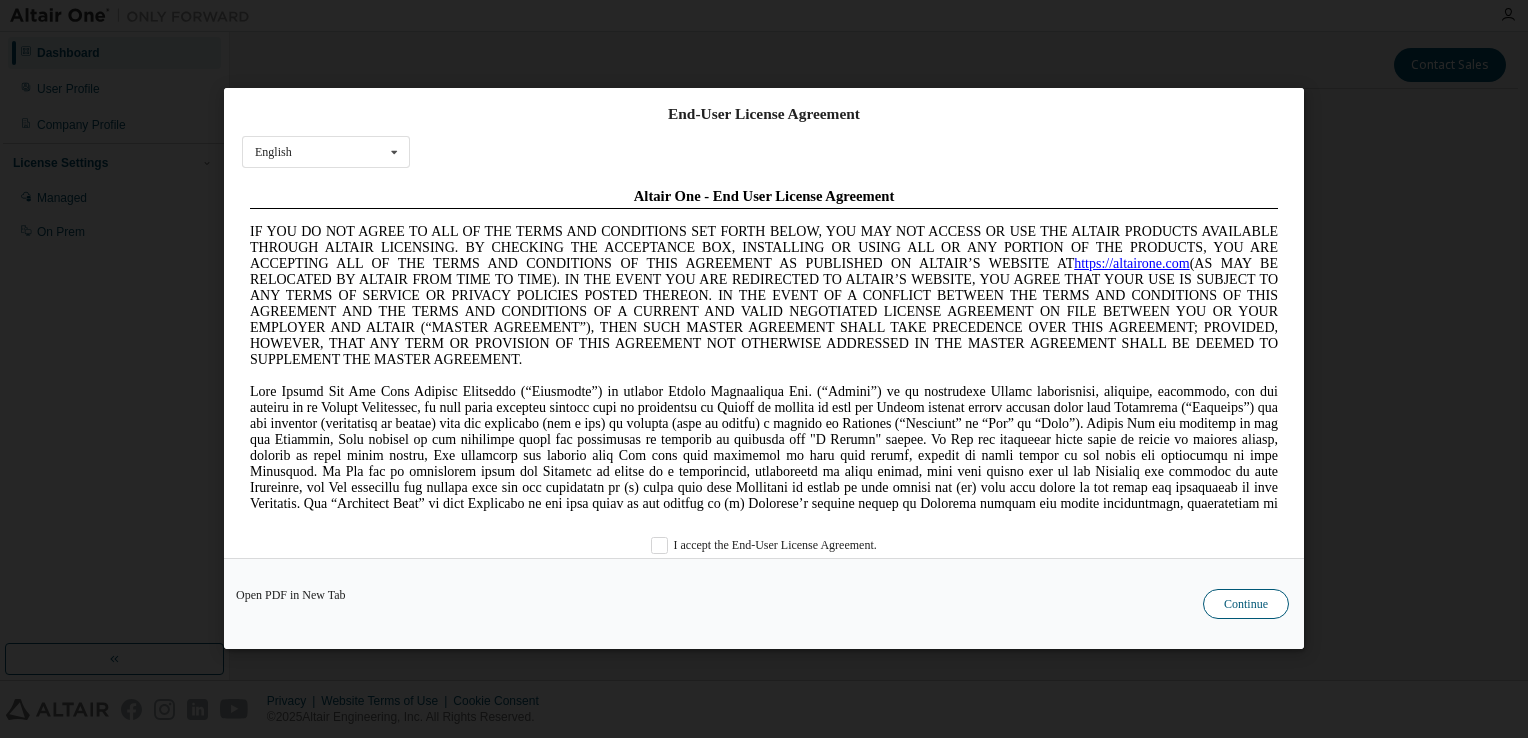 click on "Continue" at bounding box center (1246, 605) 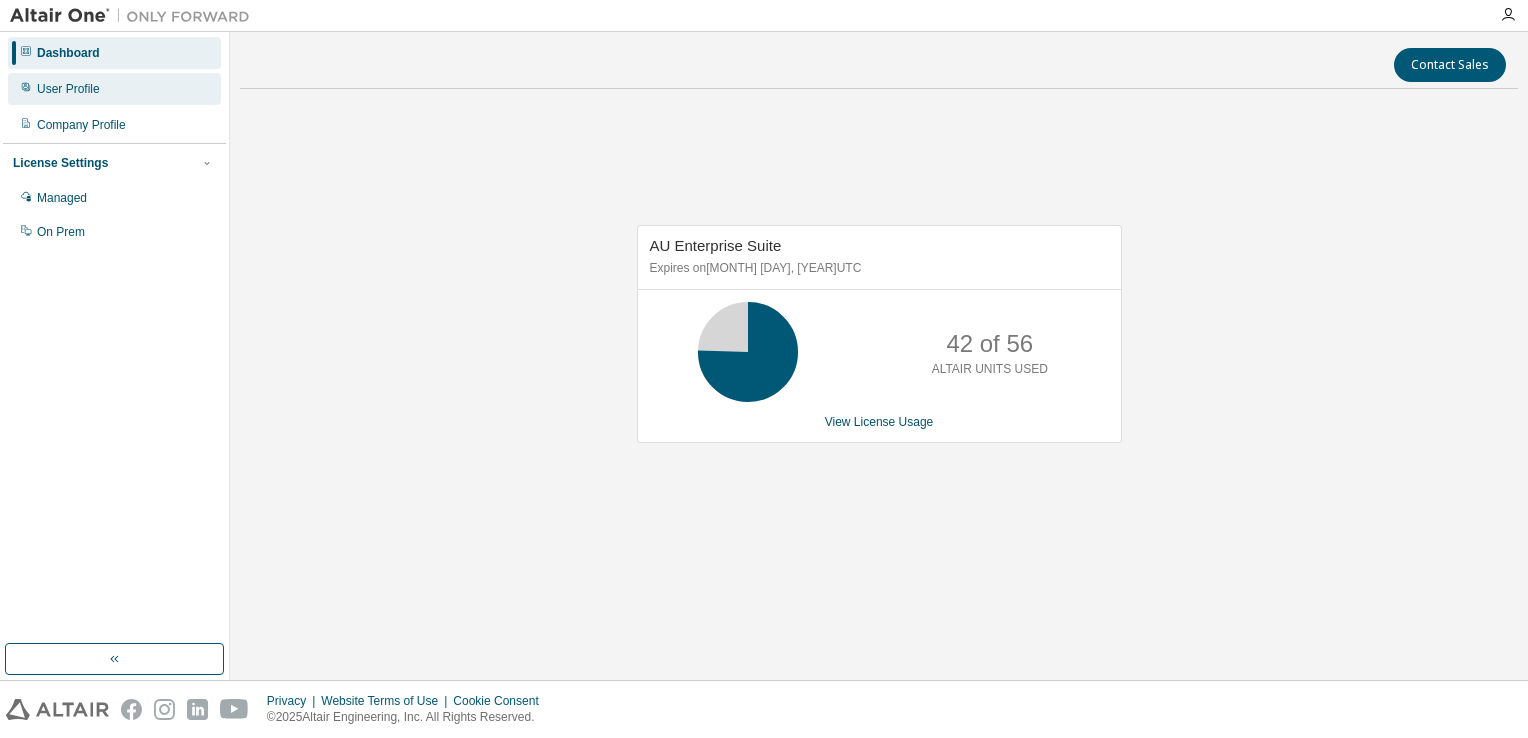 click on "User Profile" at bounding box center [68, 89] 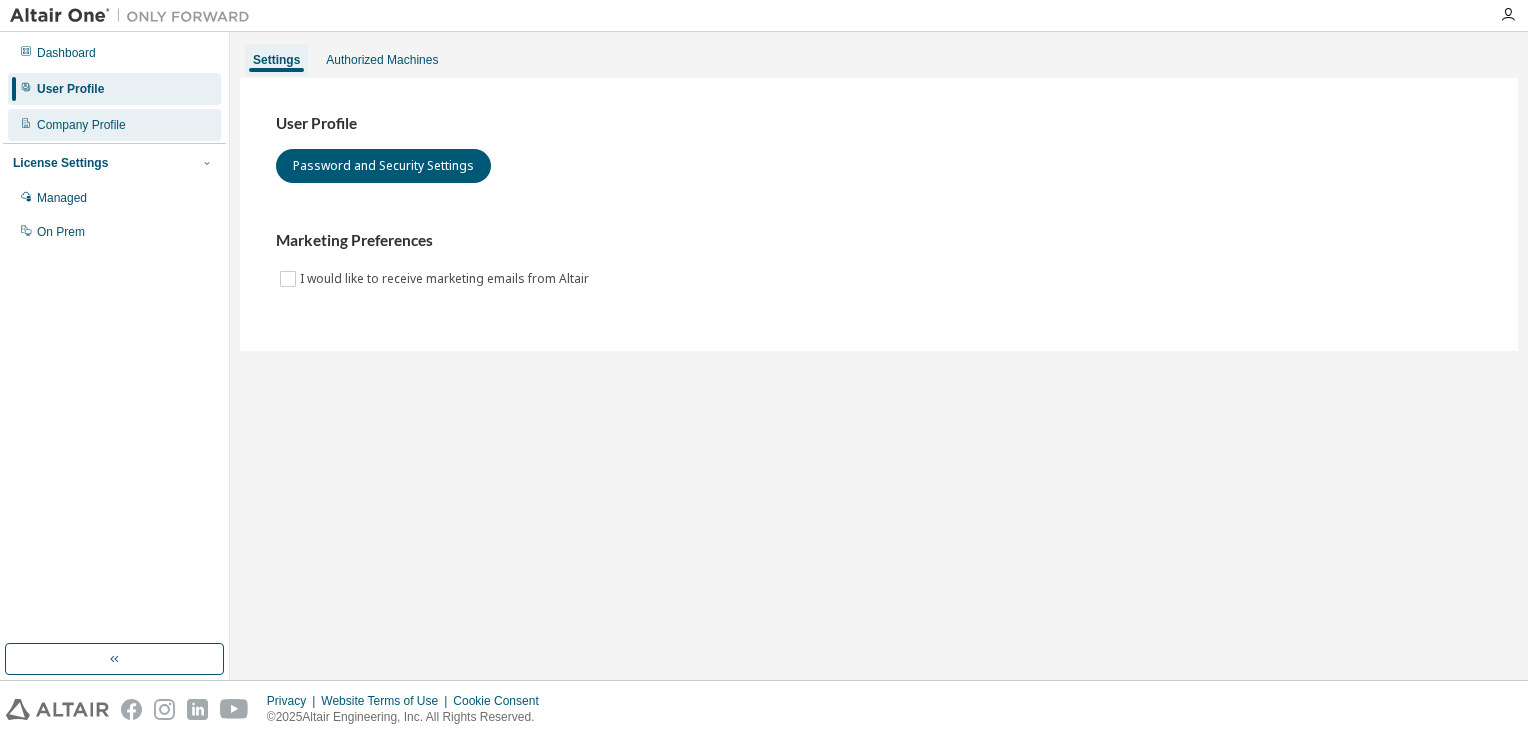 click on "Company Profile" at bounding box center [81, 125] 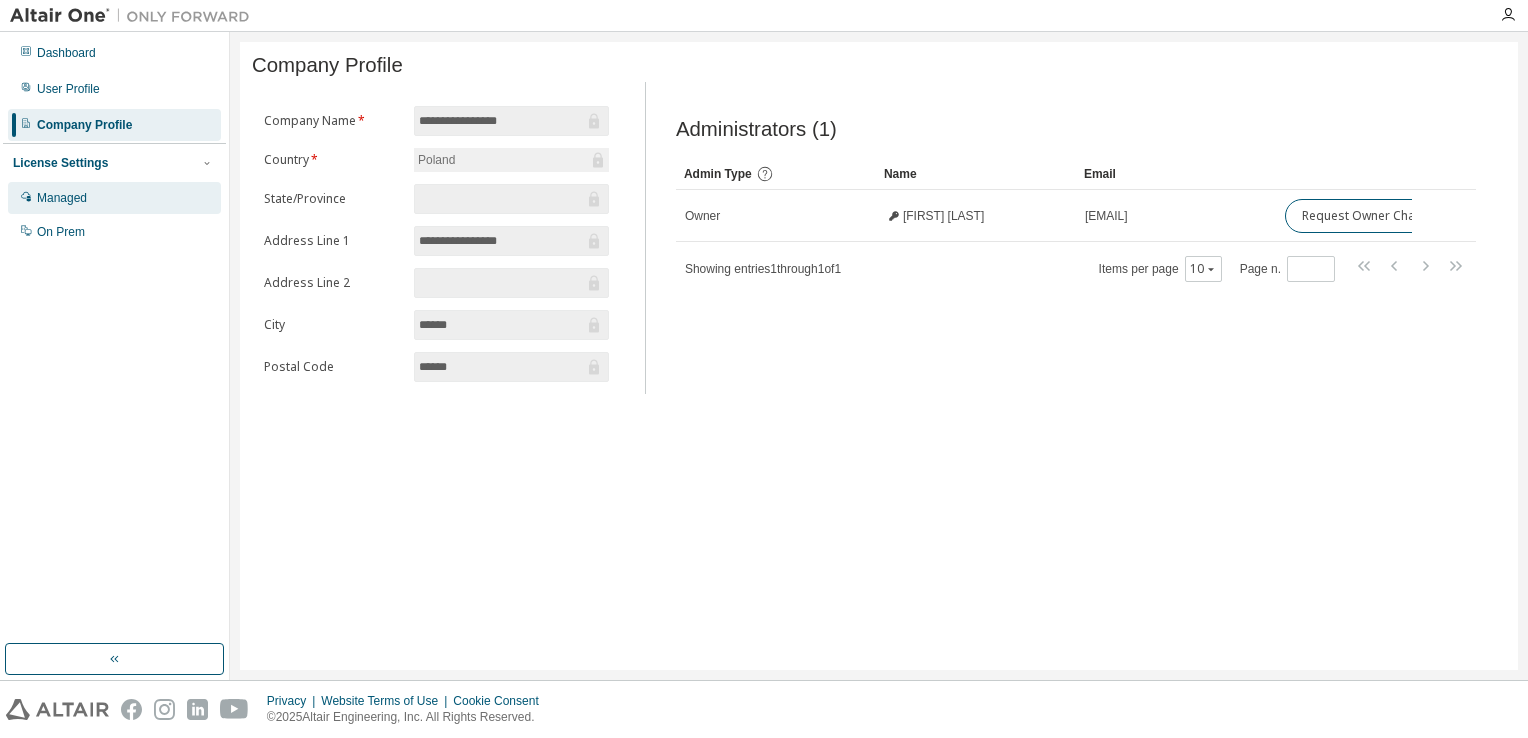 click on "Managed" at bounding box center (114, 198) 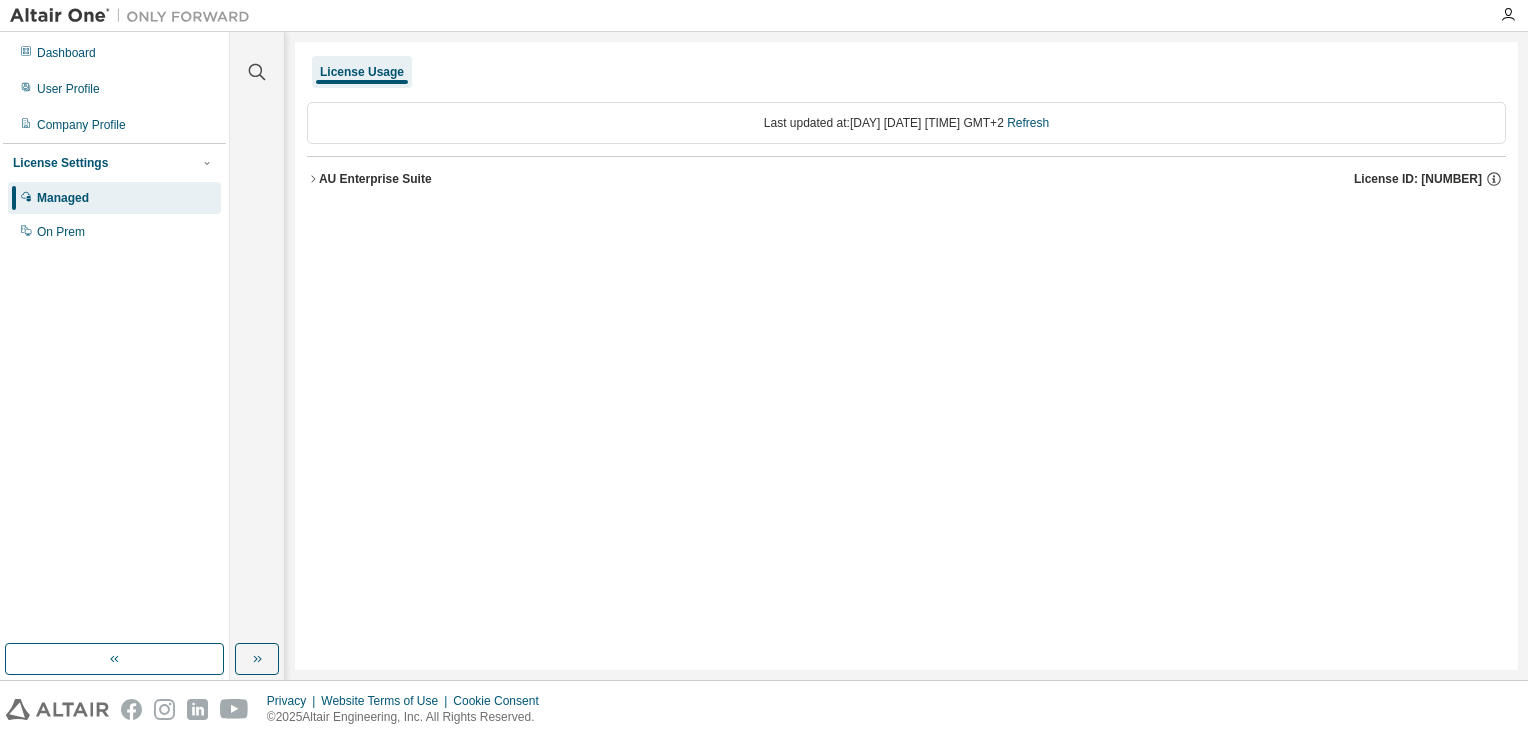 click 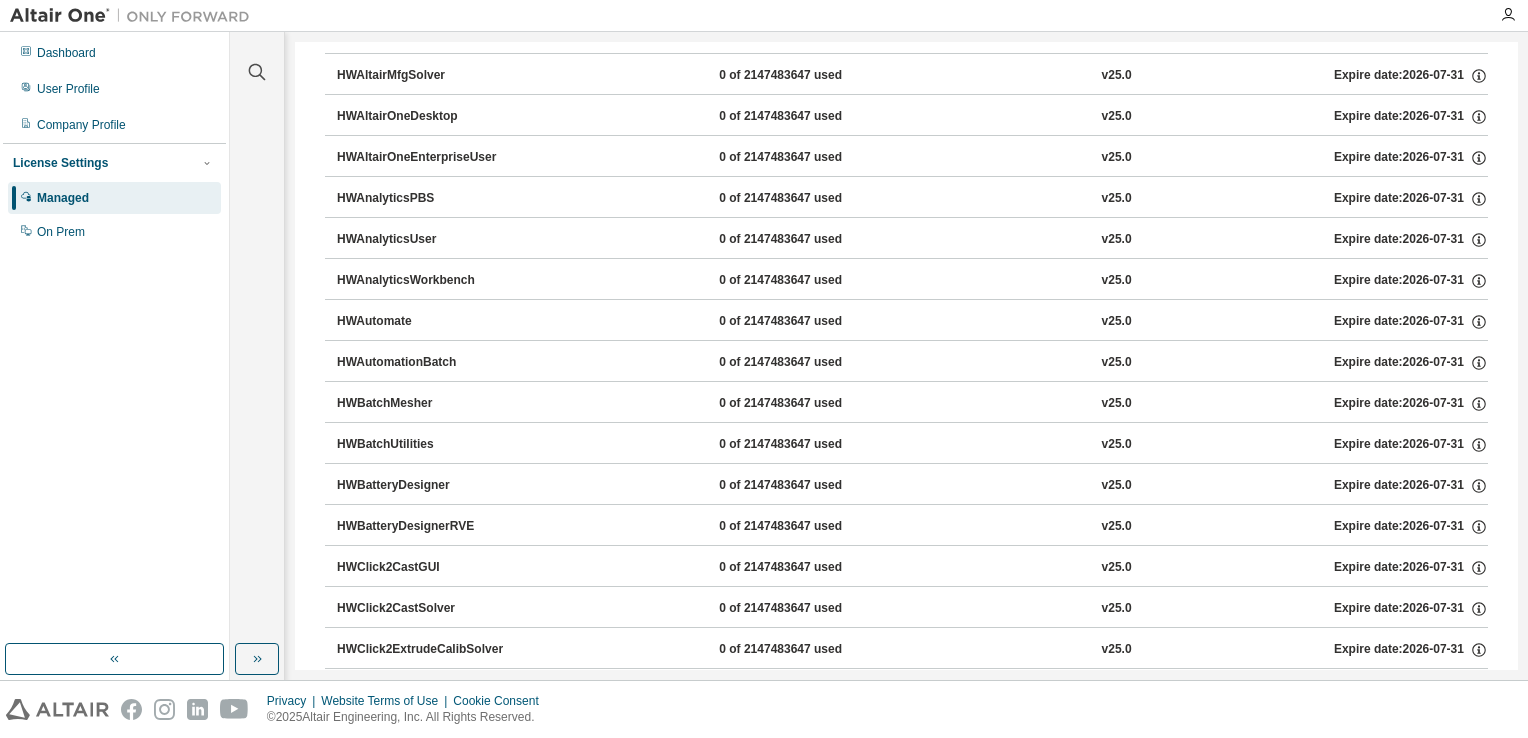 scroll, scrollTop: 1400, scrollLeft: 0, axis: vertical 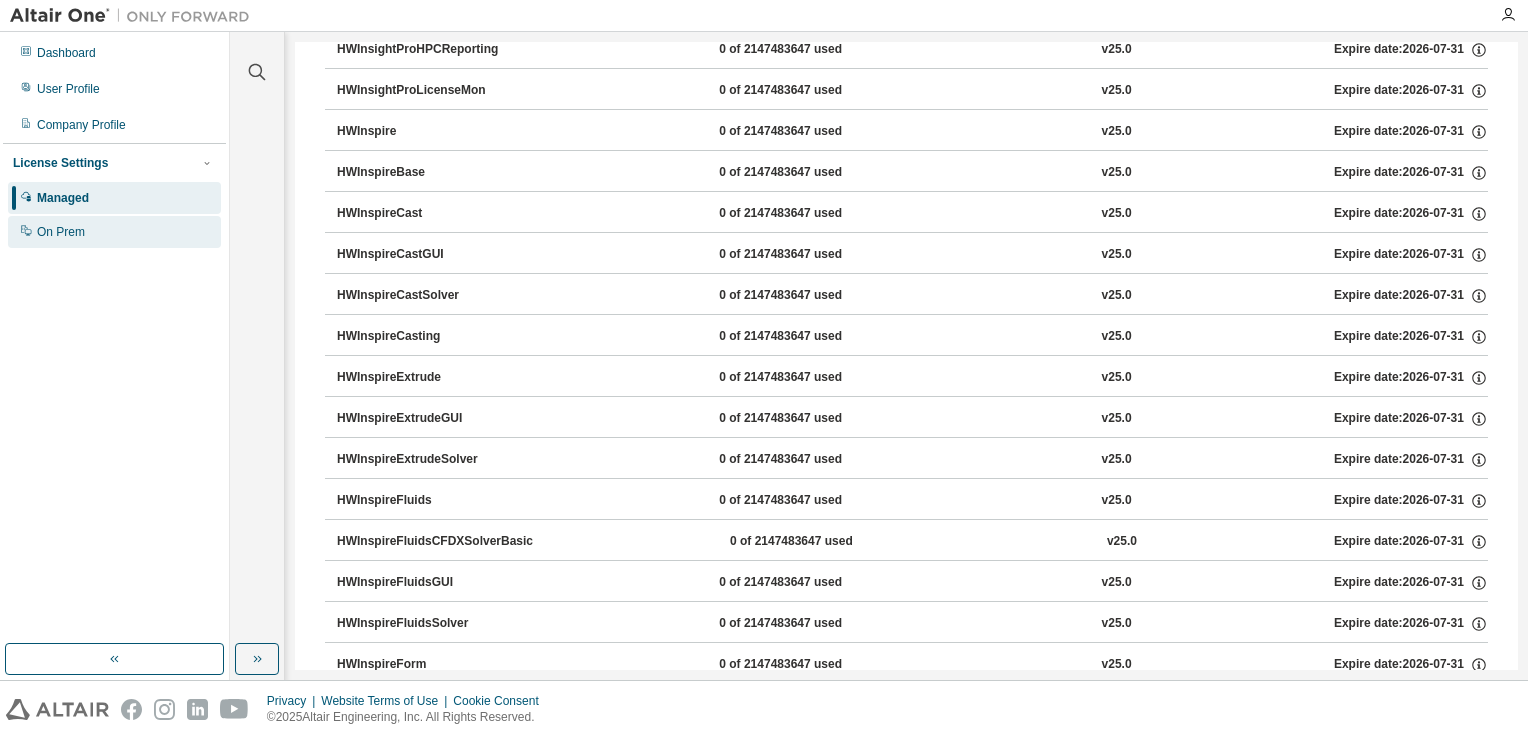 click on "On Prem" at bounding box center (114, 232) 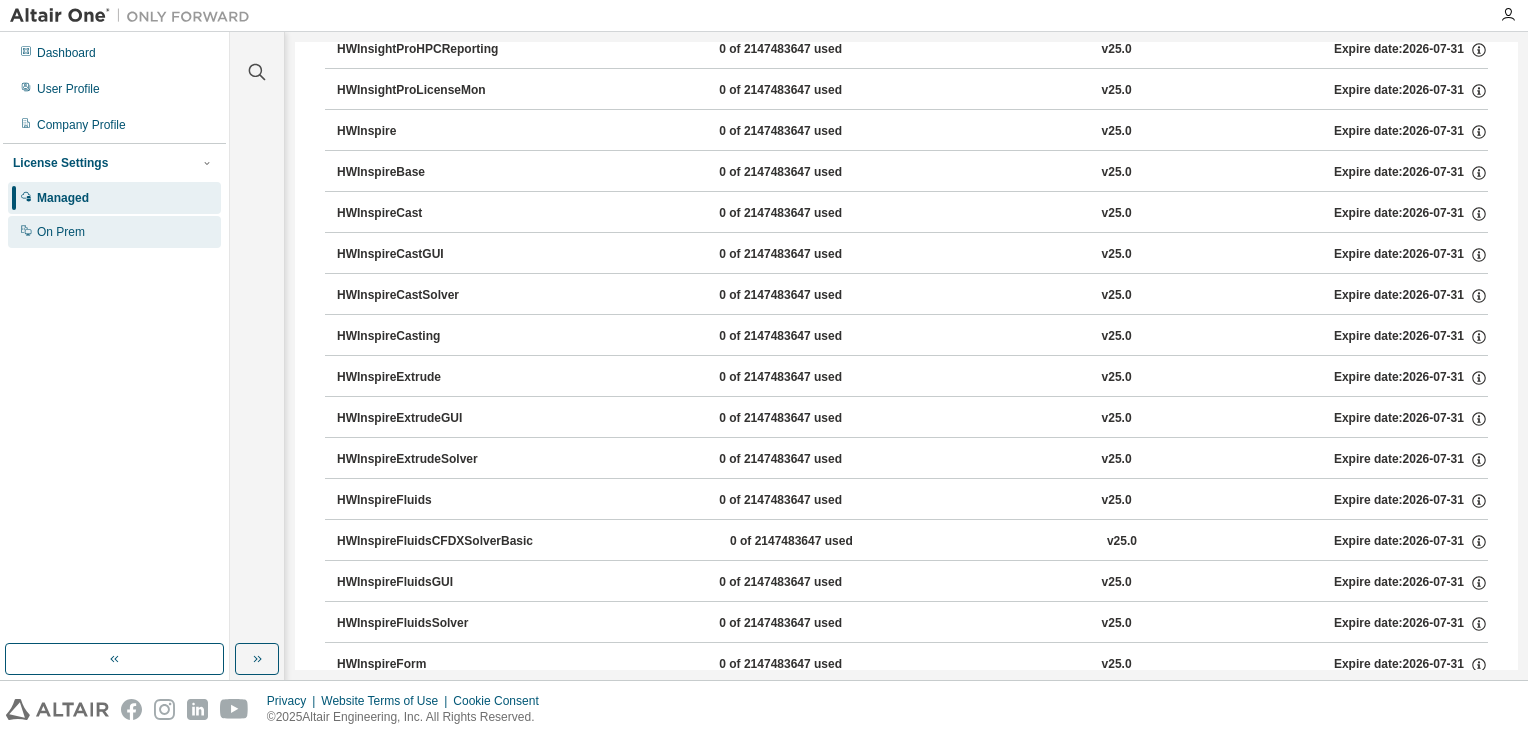 scroll, scrollTop: 0, scrollLeft: 0, axis: both 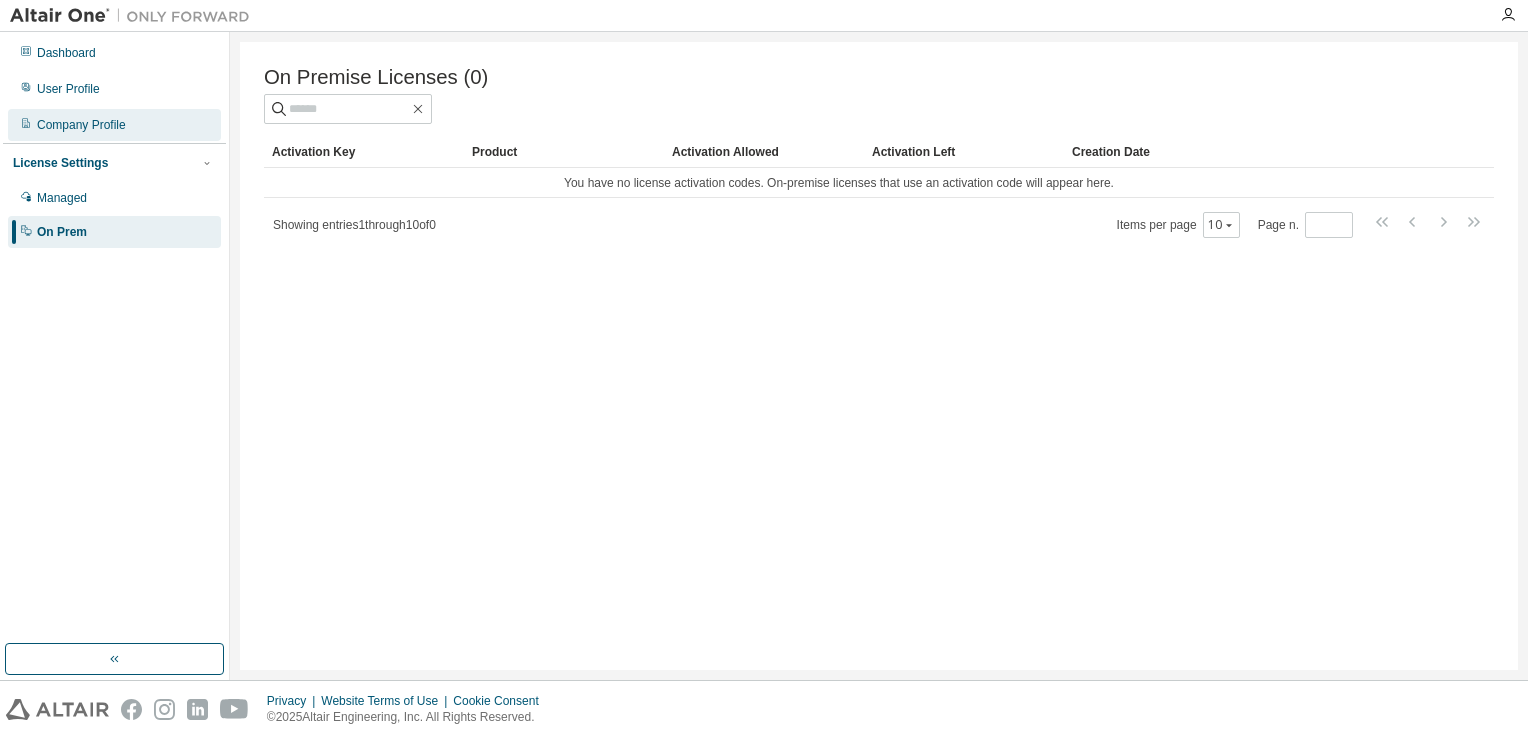 click on "Company Profile" at bounding box center (81, 125) 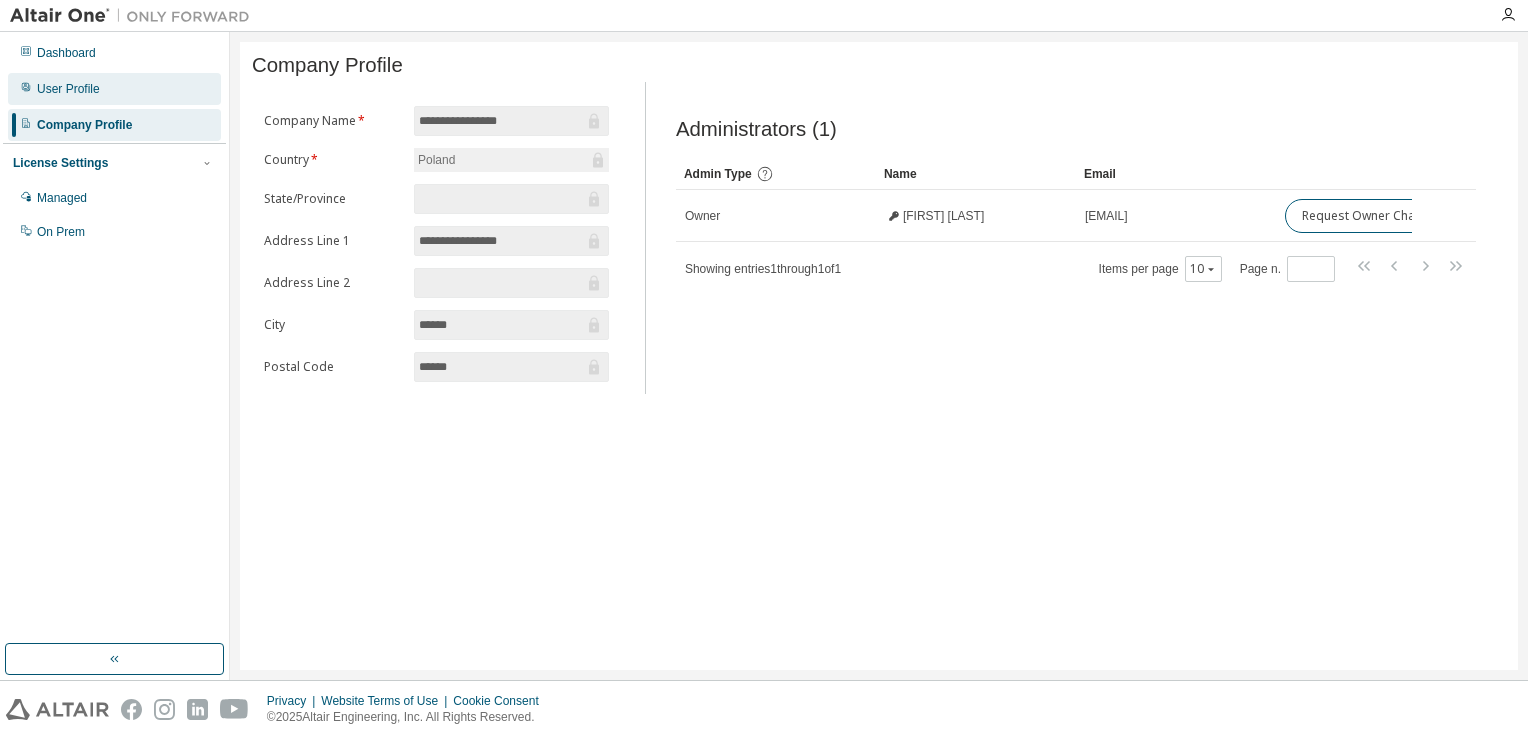 click on "User Profile" at bounding box center (68, 89) 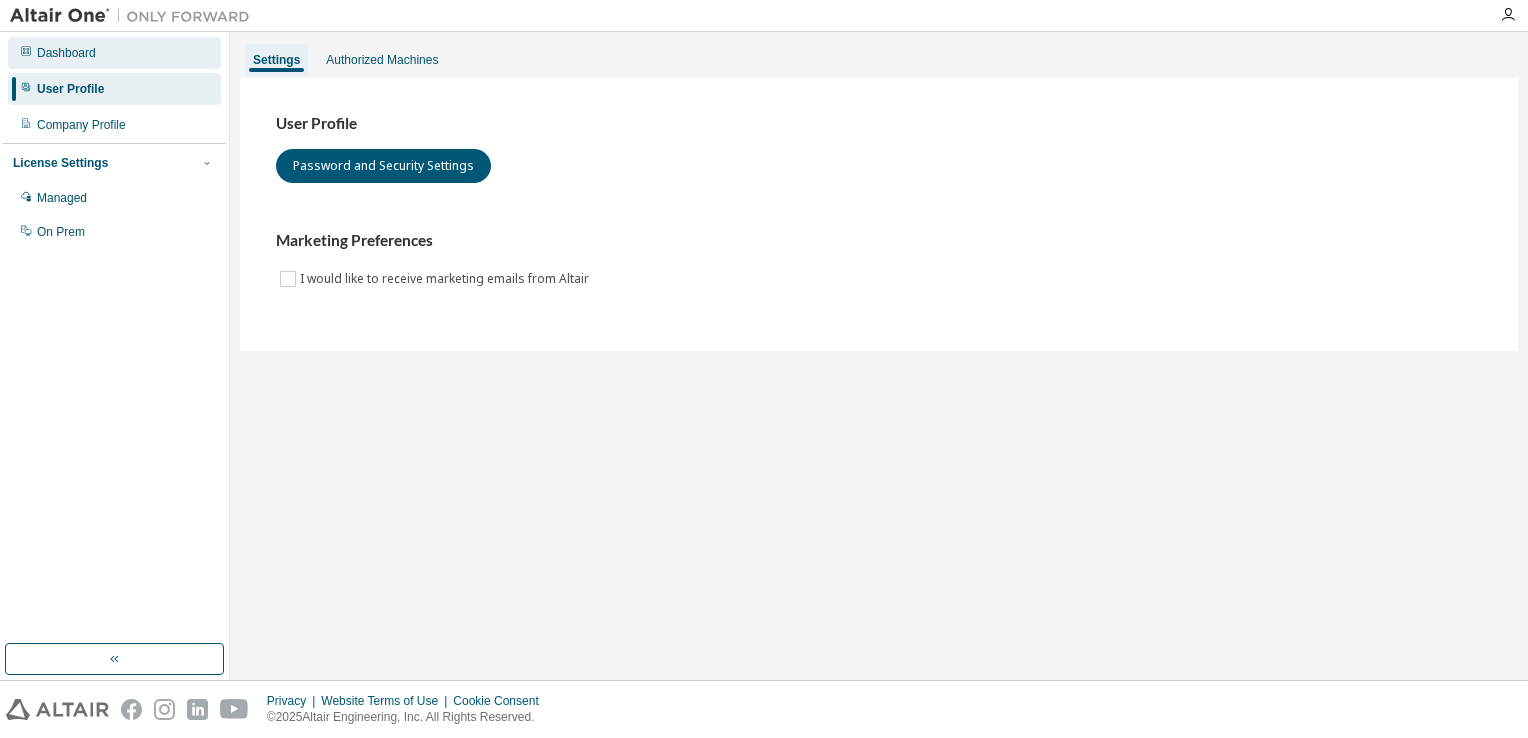 click on "Dashboard" at bounding box center (66, 53) 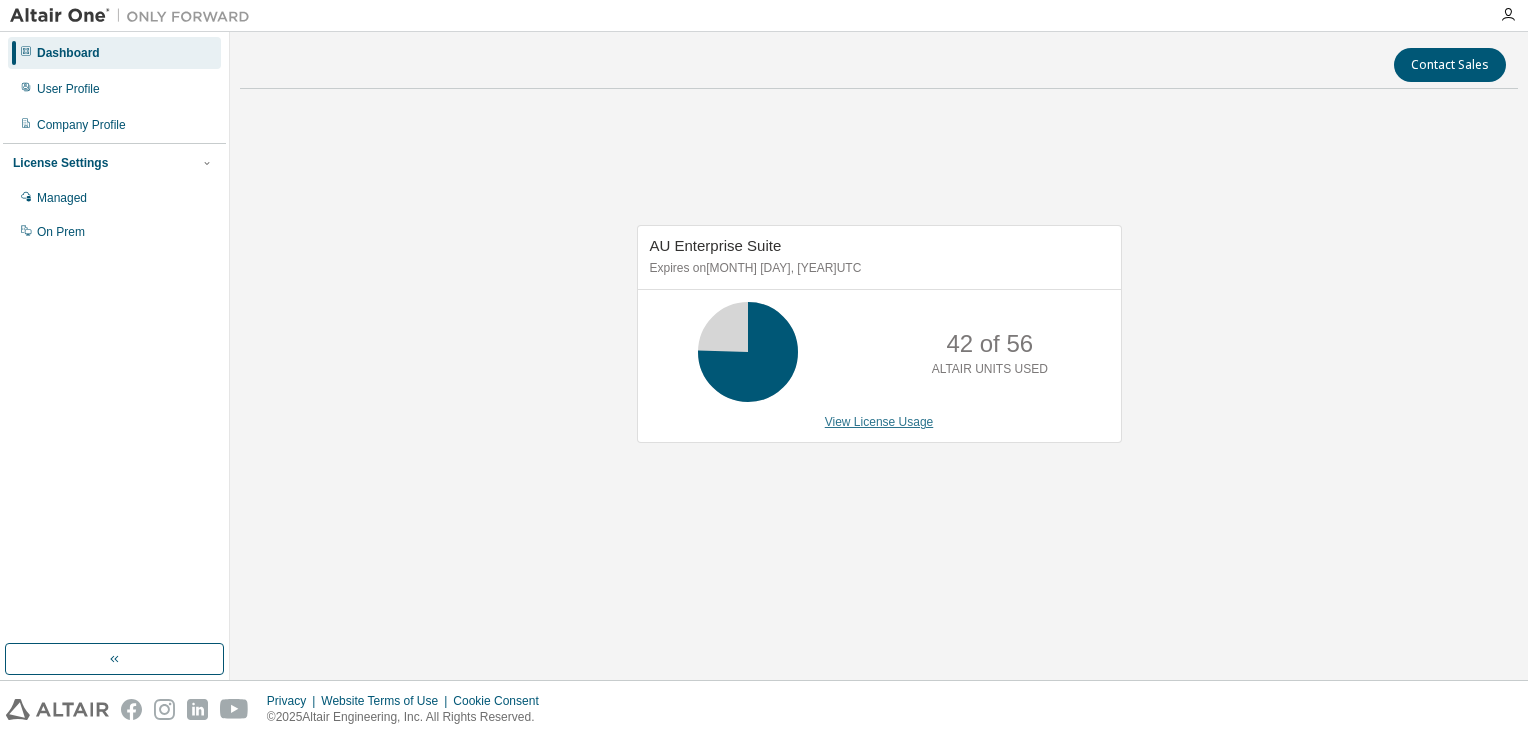 click on "View License Usage" at bounding box center (879, 422) 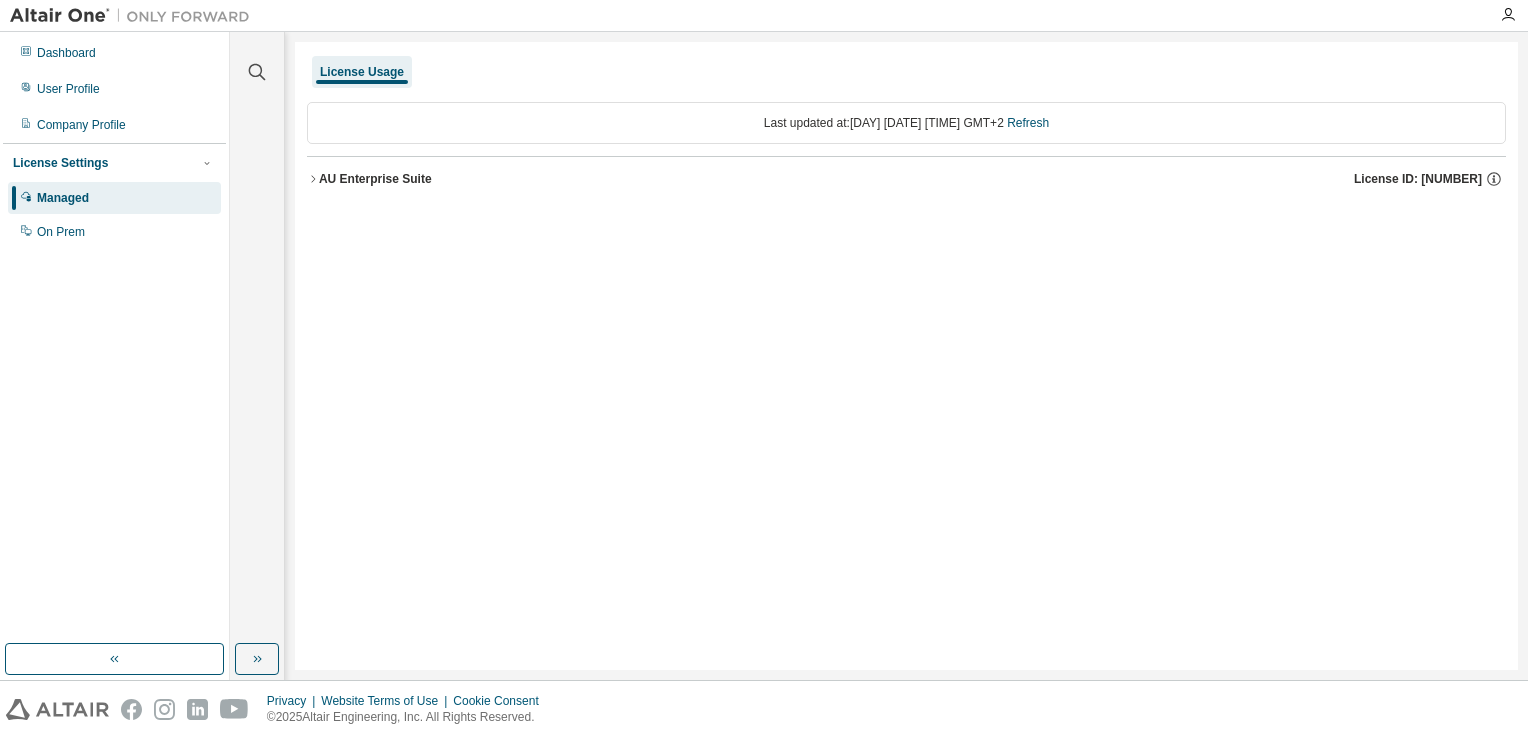 click on "AU Enterprise Suite" at bounding box center (375, 179) 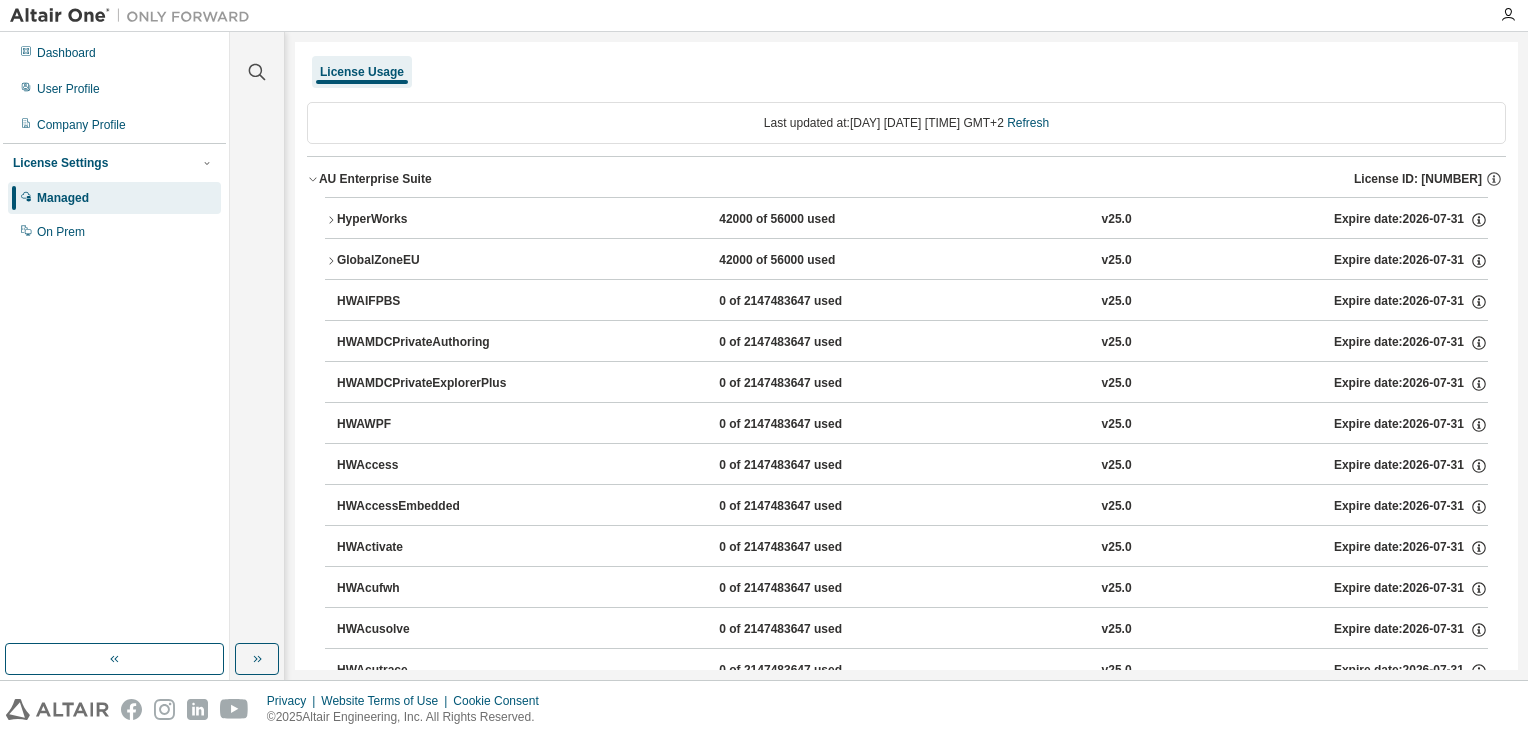 click on "GlobalZoneEU" at bounding box center (427, 261) 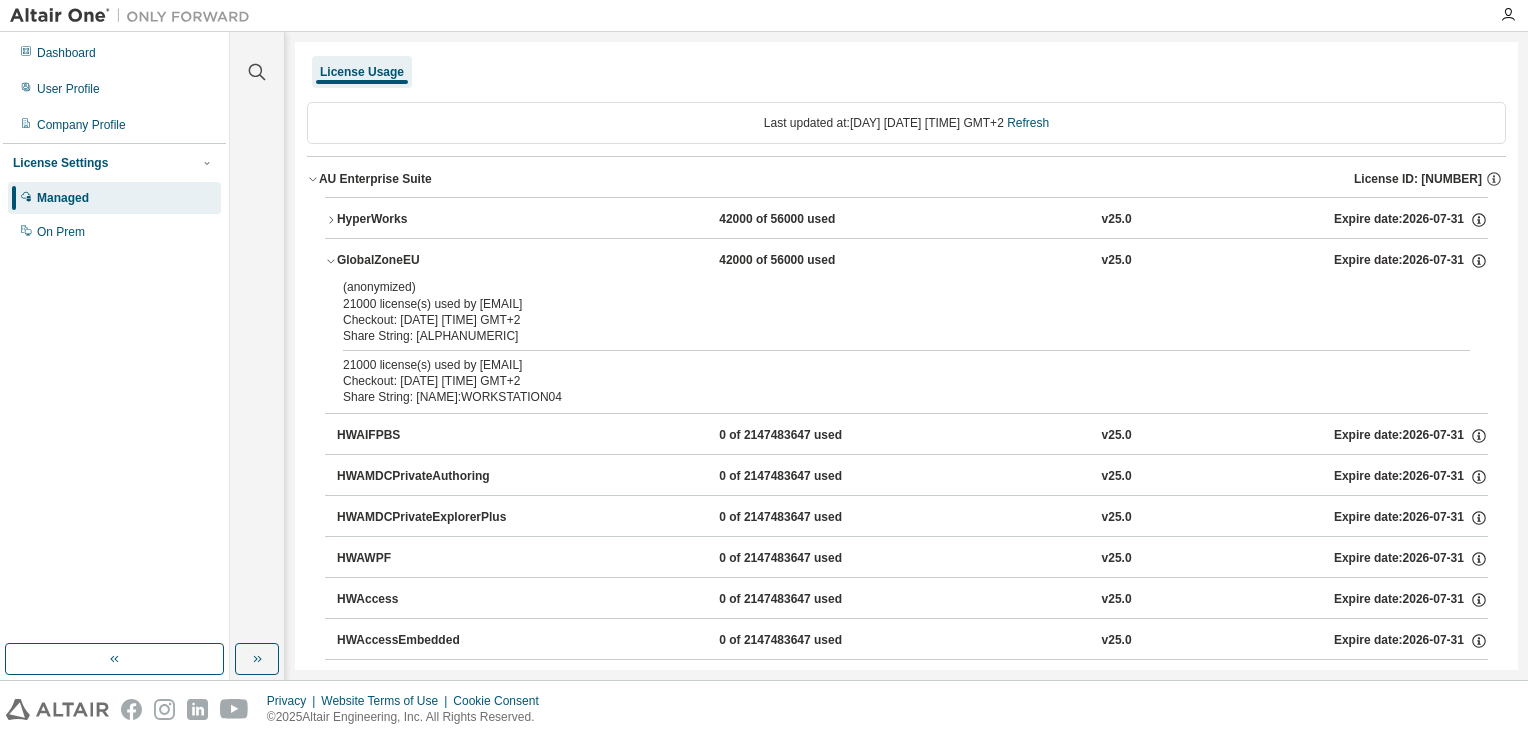 click on "GlobalZoneEU" at bounding box center [427, 261] 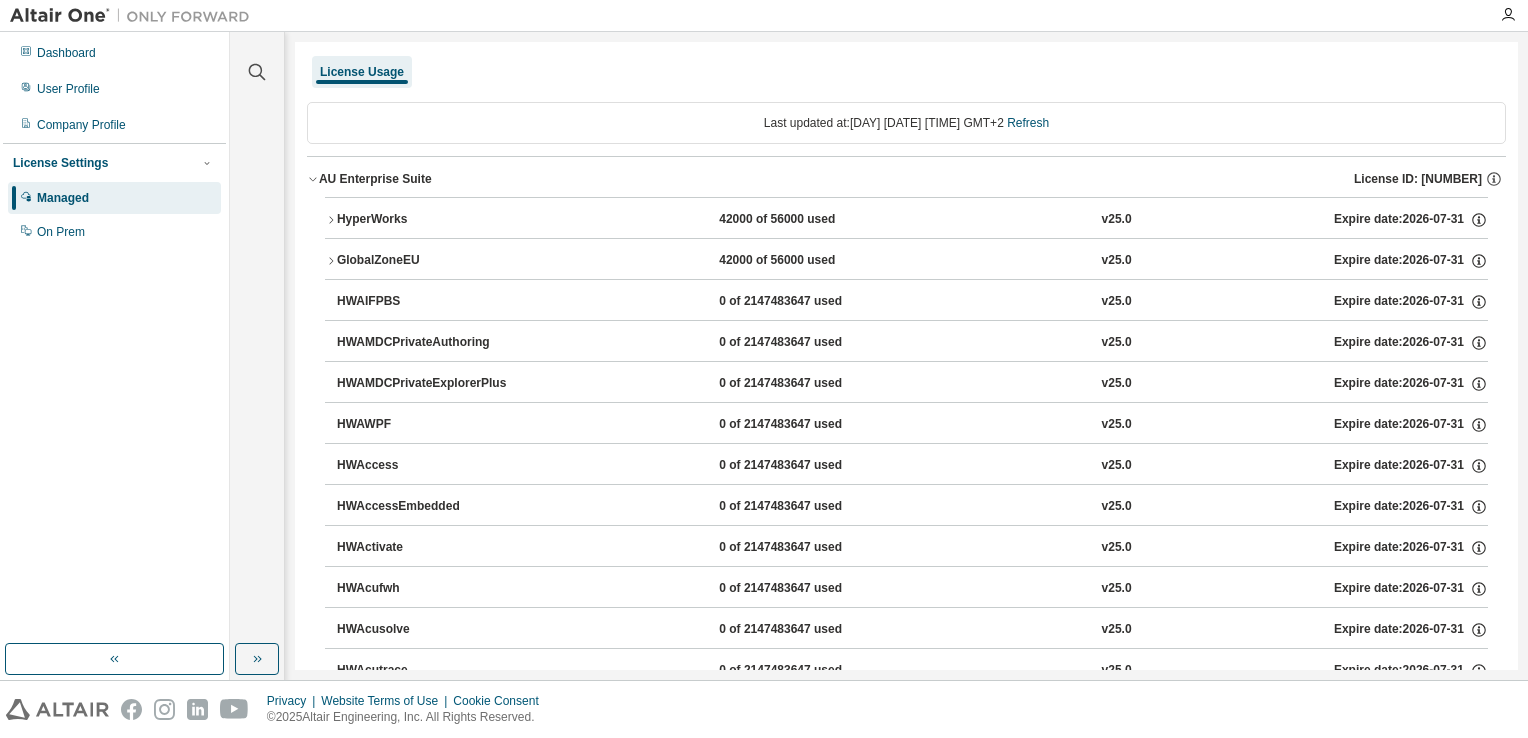 click on "GlobalZoneEU" at bounding box center (427, 261) 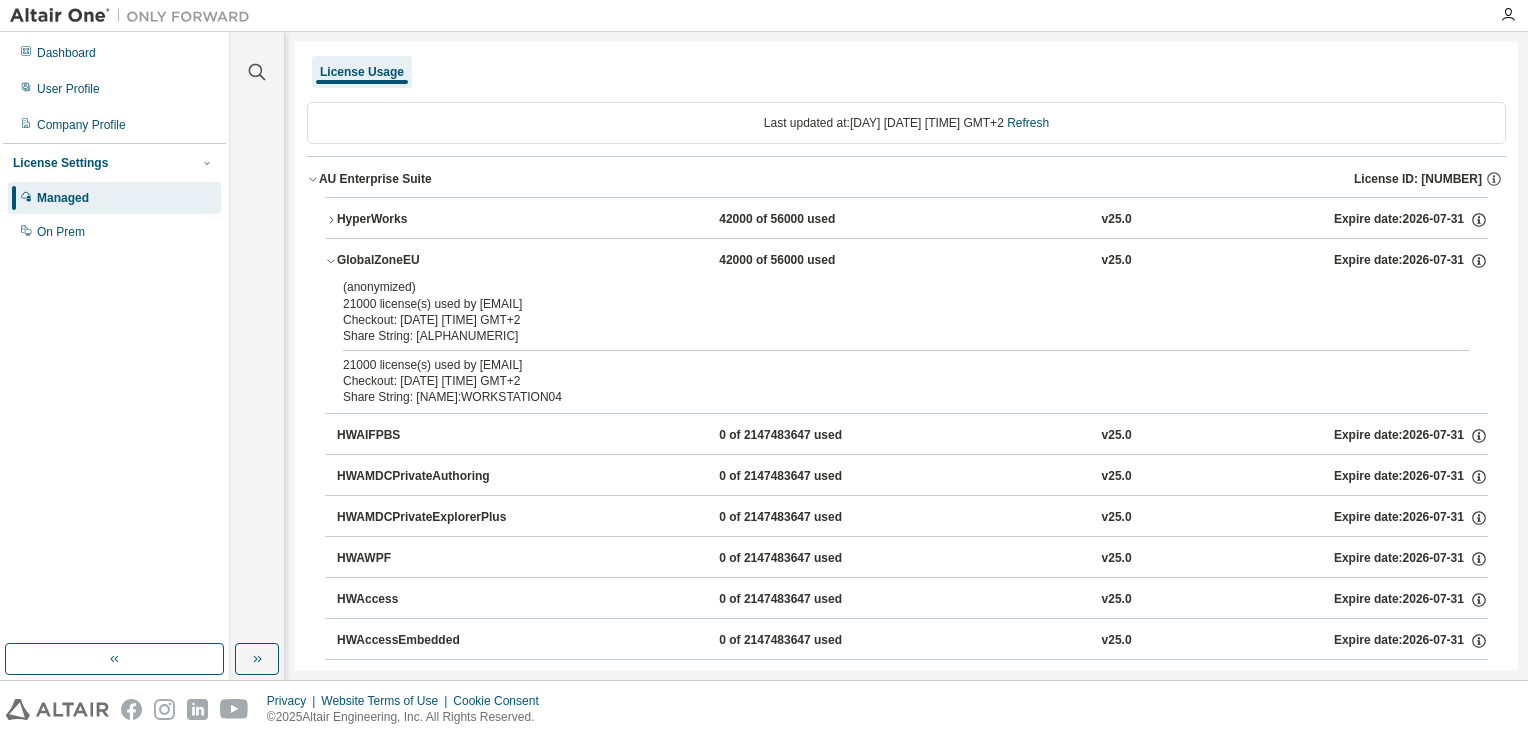click on "HyperWorks" at bounding box center [427, 220] 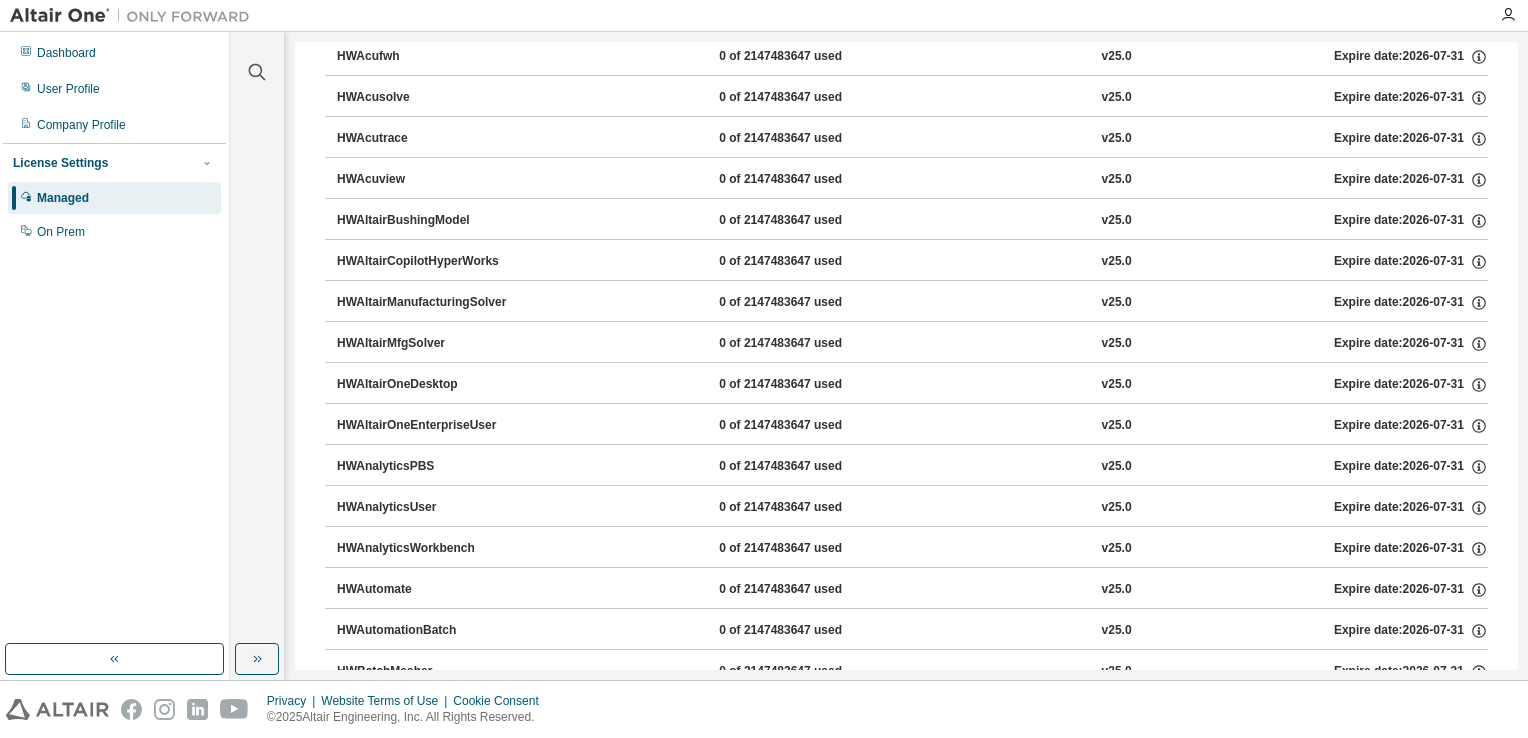 scroll, scrollTop: 1300, scrollLeft: 0, axis: vertical 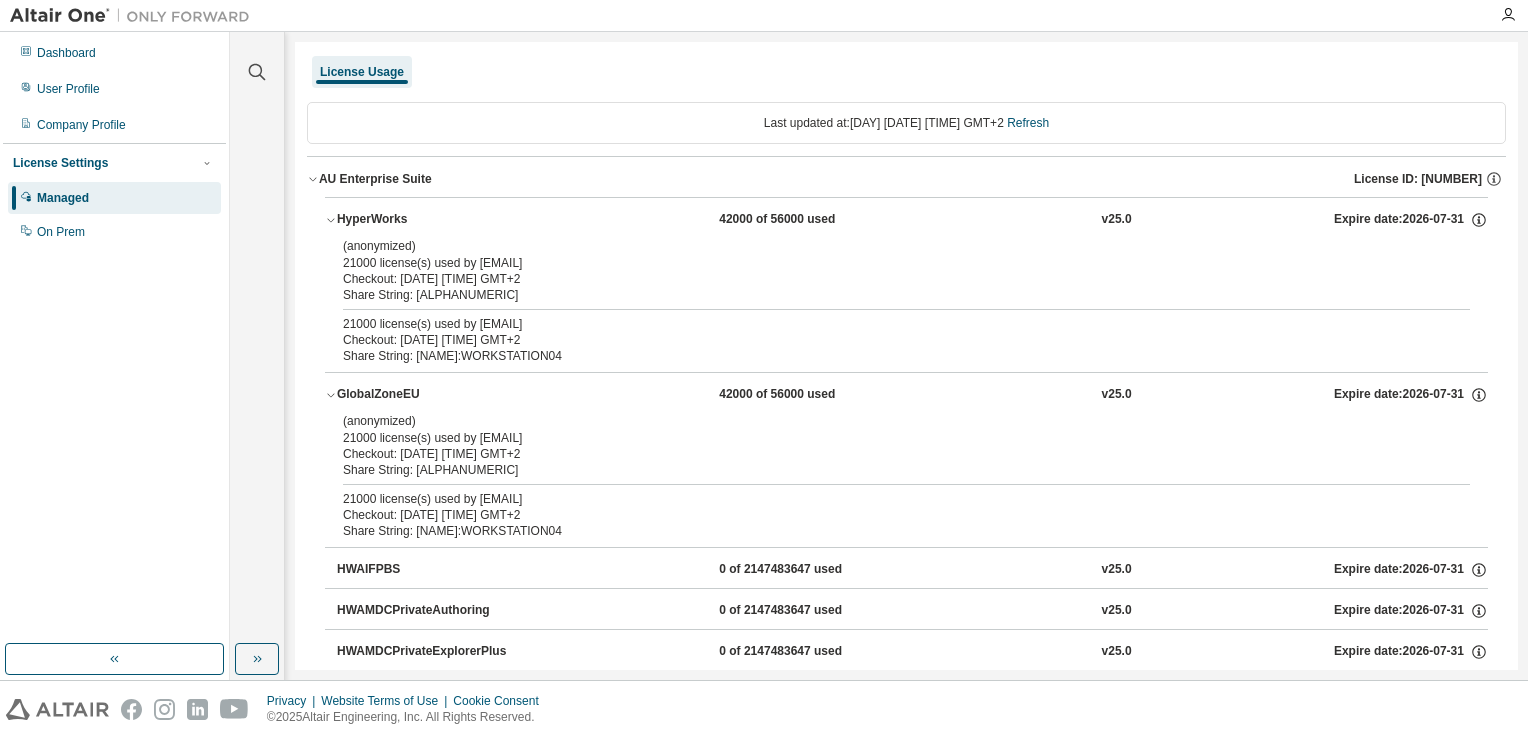 type 